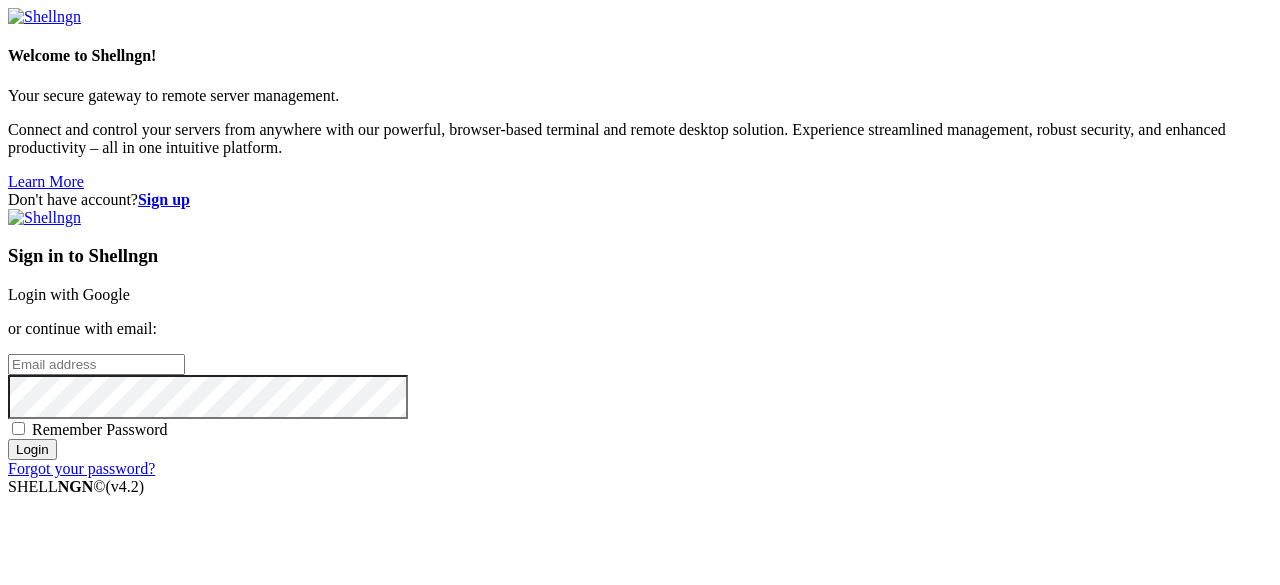 scroll, scrollTop: 0, scrollLeft: 0, axis: both 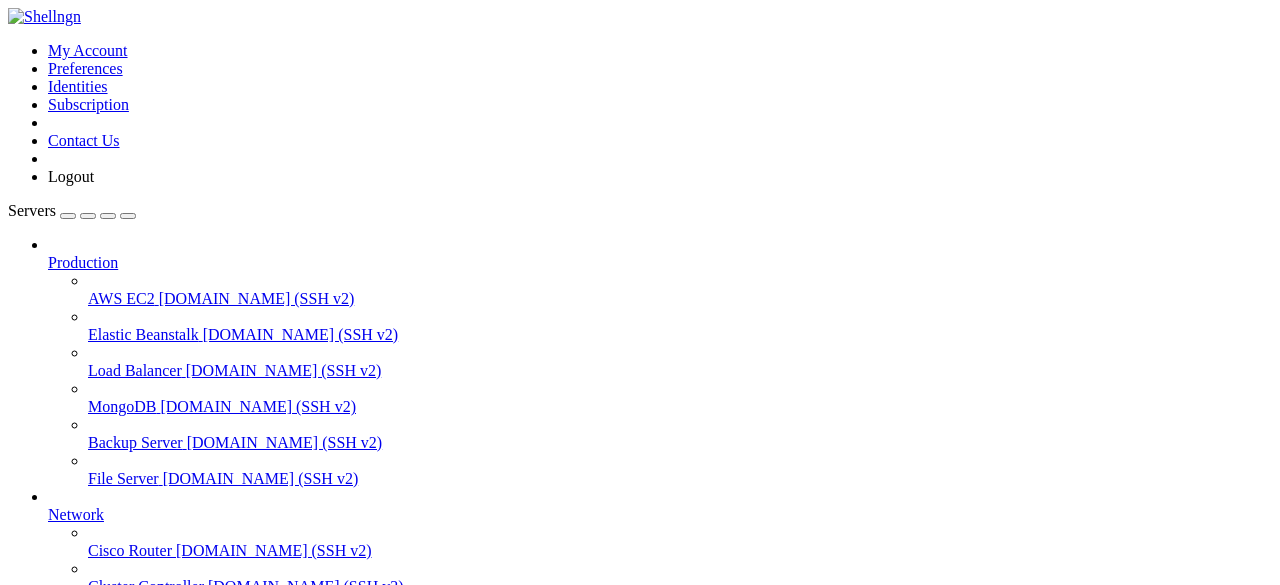 click on "grow a garden" at bounding box center [94, 730] 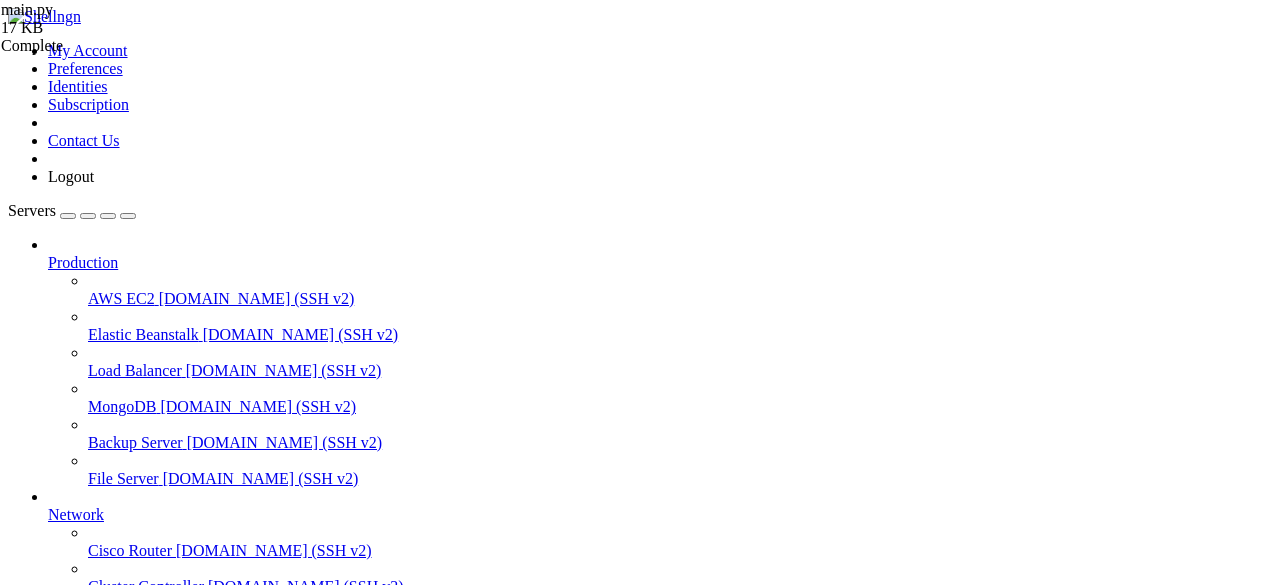 click on "from   telethon   import   TelegramClient ,   events import   asyncio ,   re ,   json ,   os ,   sys ,   cloudscraper ,   logging ,   shutil from   mediafiredl   import   MediafireDL logging . getLogger ( ) . setLevel ( logging . ERROR ) os . environ [ 'PYTHONIOENCODING' ]   =   'utf-8' API_ID ,   API_HASH ,   PHONE   =   [PHONE_NUMBER] ,   '5a9b0984579d76a60265644d0a7096fc' ,   '[PHONE_NUMBER]' BOT_USERNAME ,   CHAT_ID   =   'OrxBypass_bot' ,   - 1002789200711 VERSIONS_FILE ,   DOWNLOADS_DIR   =   'vers.json' ,   'downloads' def   print_status ( msg ) :       print ( f'[ { msg } ]' ,   flush = True )       sys . stdout . flush ( ) class   FileMonitor :       def   __init__ ( self ) :             self . client   =   TelegramClient ( 'session' ,   API_ID ,   API_HASH )             os . makedirs ( DOWNLOADS_DIR ,   exist_ok = True )             self . sending_files   =   set ( )             self . sending_files_lock   =   asyncio . Lock ( )             async   def   get_file_links ( self ) :             try :" at bounding box center (655, 2073) 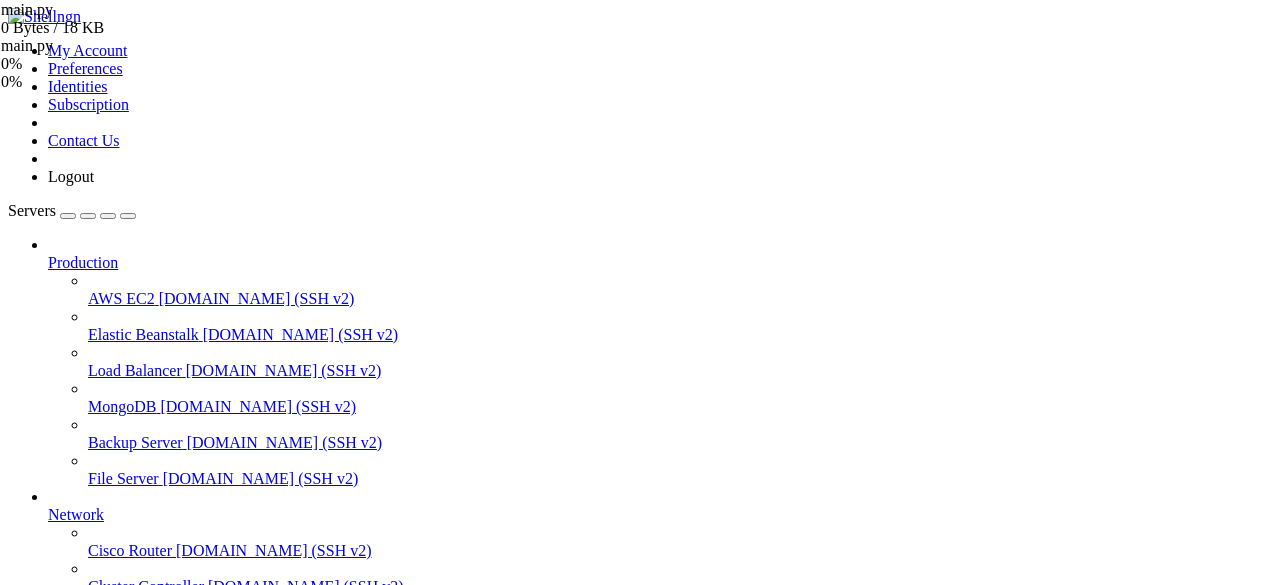 click on "  downloads" at bounding box center (48, 1296) 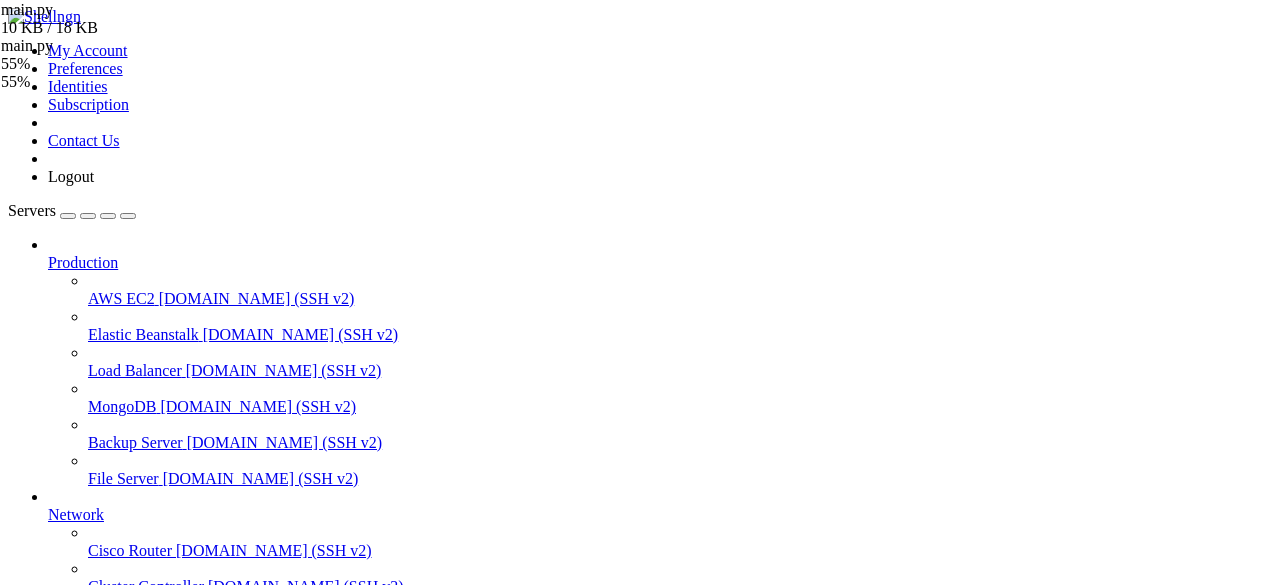 click on "  downloads" at bounding box center [48, 1296] 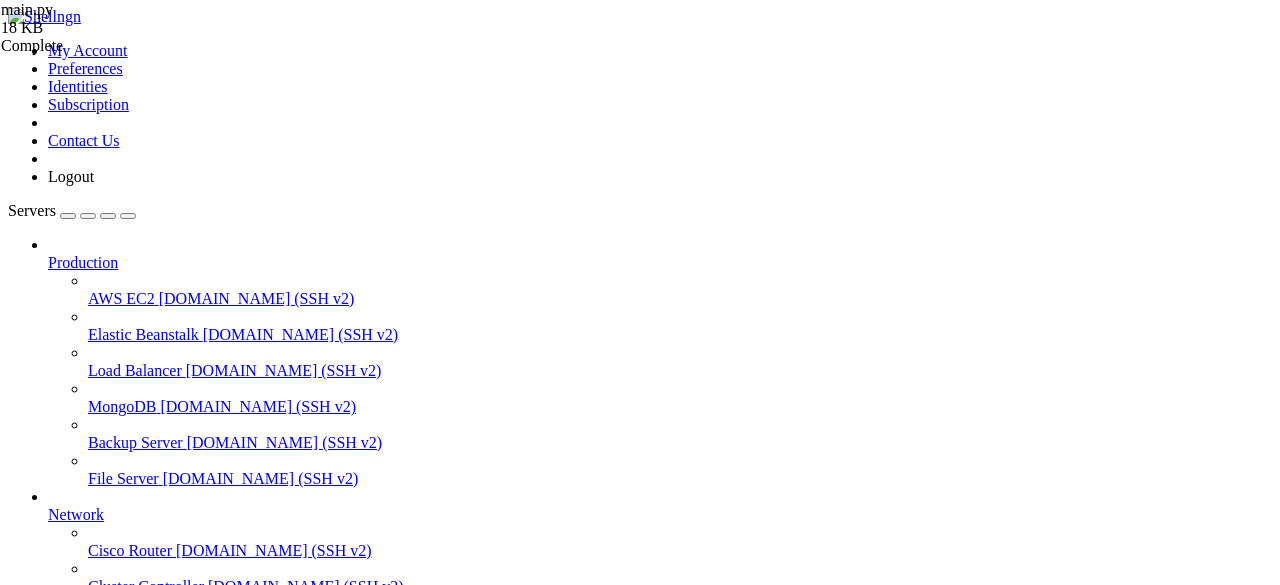 click on "  .." at bounding box center [187, 1275] 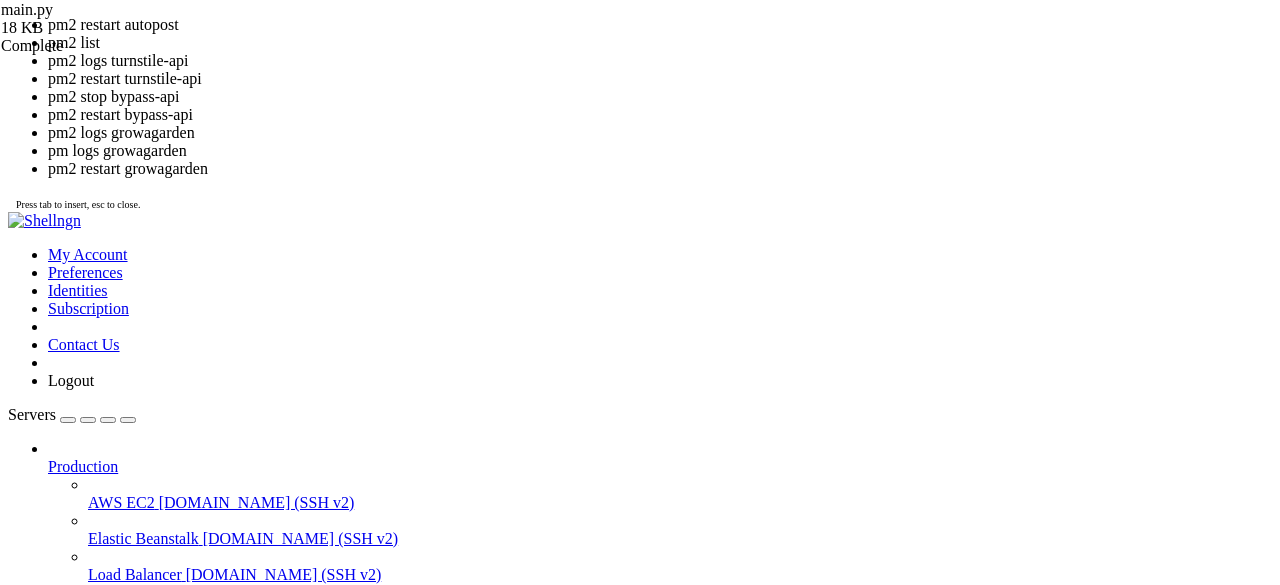 drag, startPoint x: 510, startPoint y: 342, endPoint x: 260, endPoint y: 251, distance: 266.047 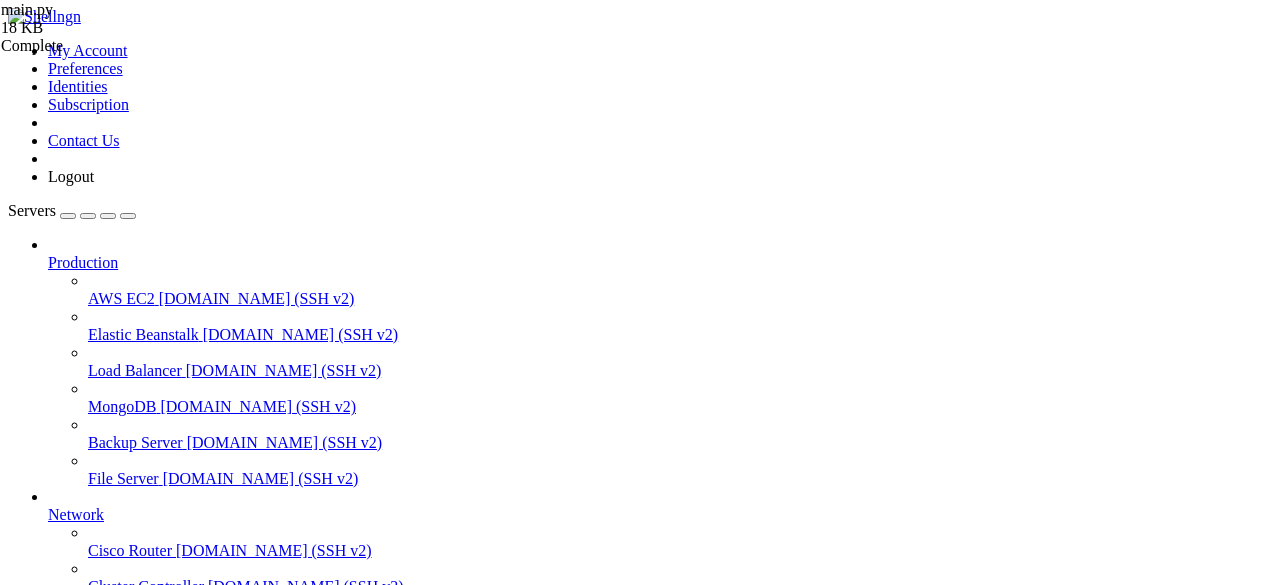 scroll, scrollTop: 374, scrollLeft: 0, axis: vertical 